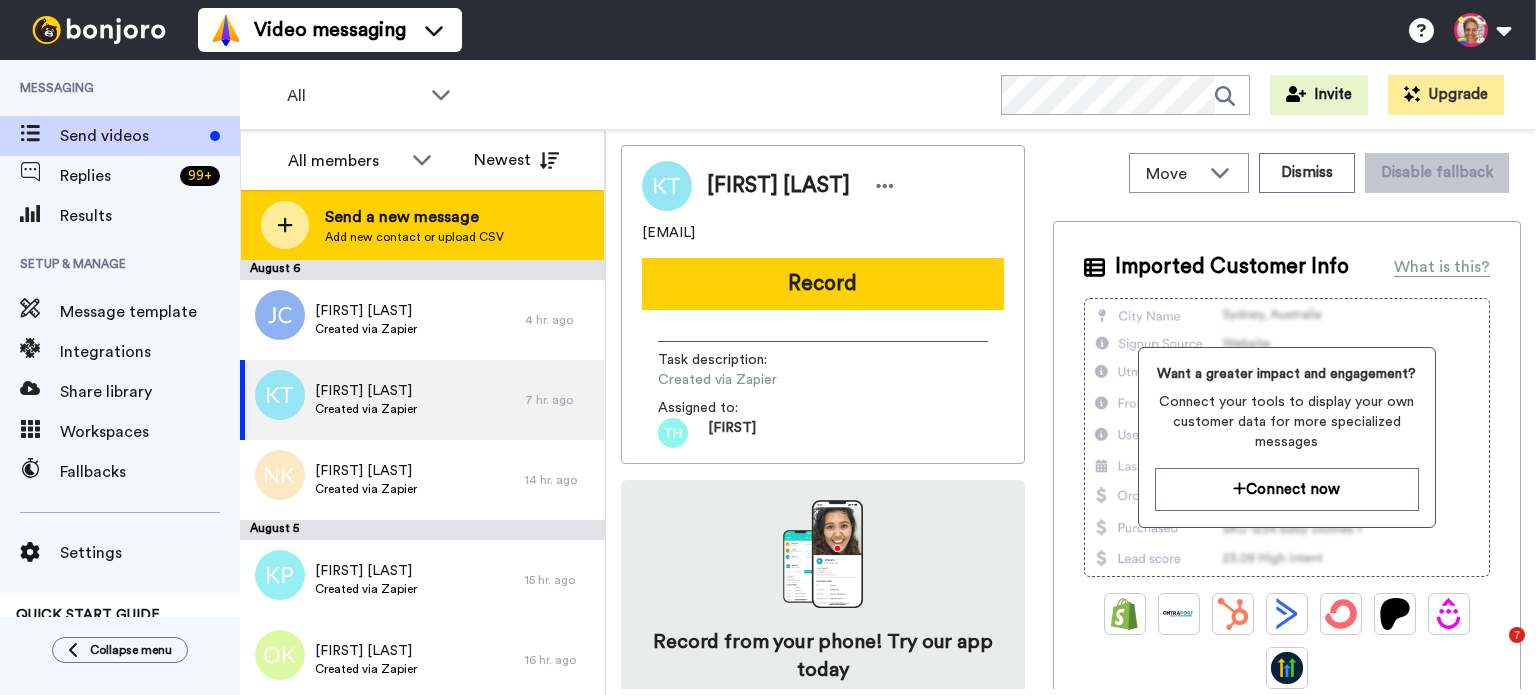 scroll, scrollTop: 0, scrollLeft: 0, axis: both 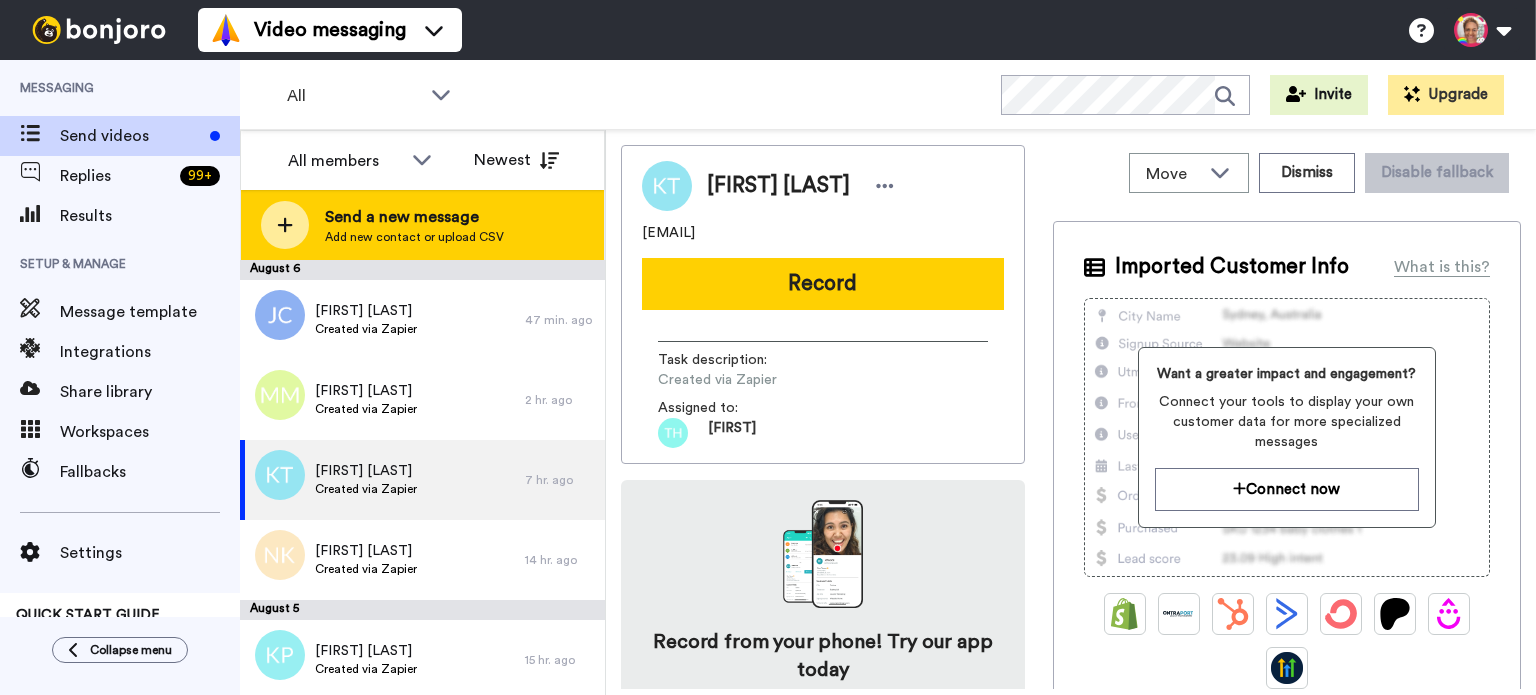 click on "Add new contact or upload CSV" at bounding box center (414, 237) 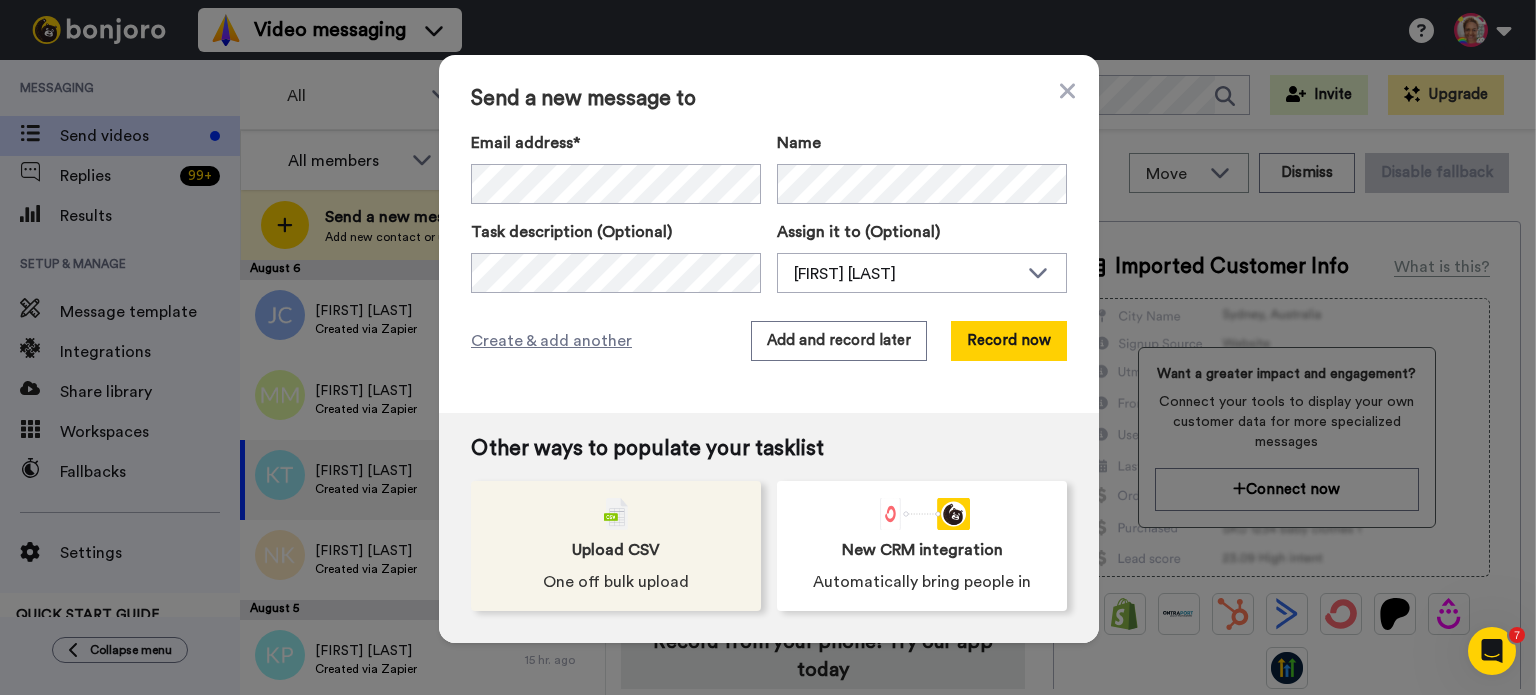 scroll, scrollTop: 0, scrollLeft: 0, axis: both 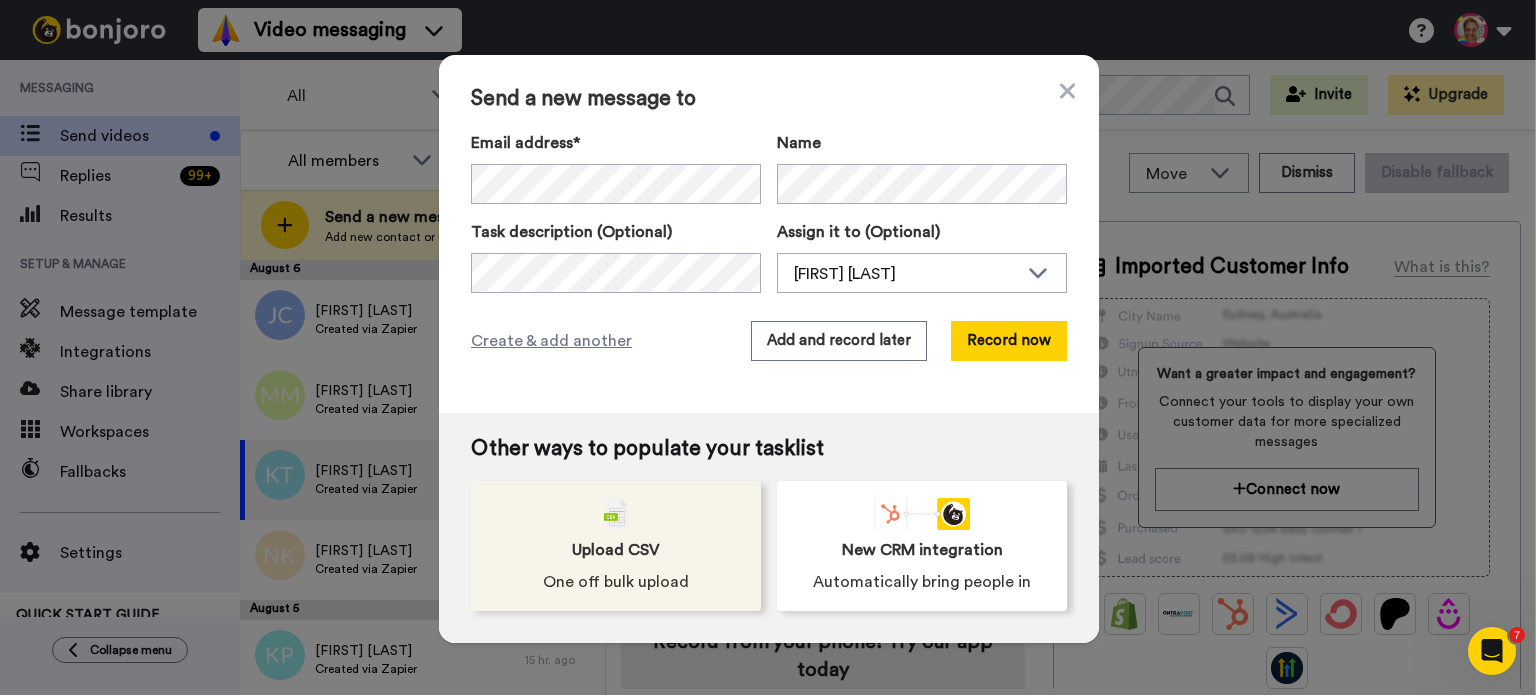 click on "Upload CSV One off bulk upload" at bounding box center (616, 546) 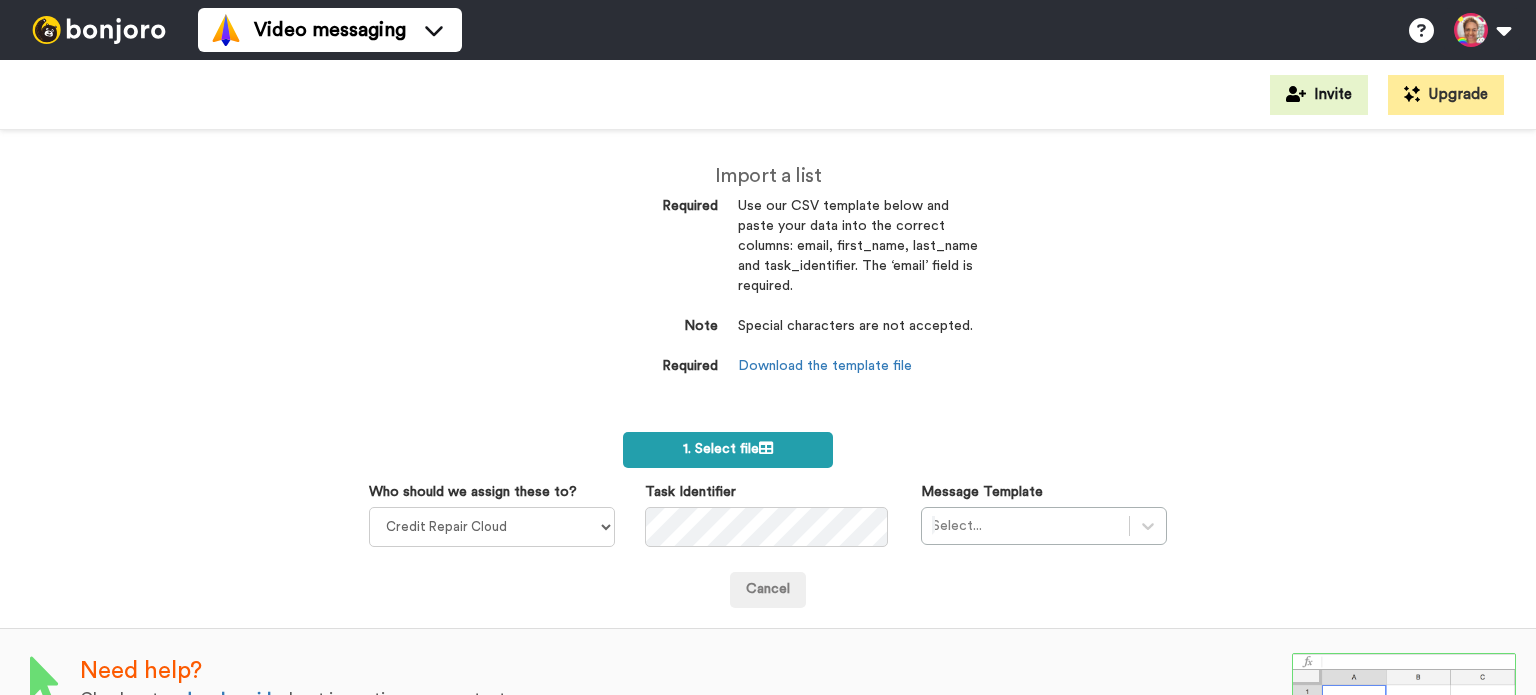 scroll, scrollTop: 0, scrollLeft: 0, axis: both 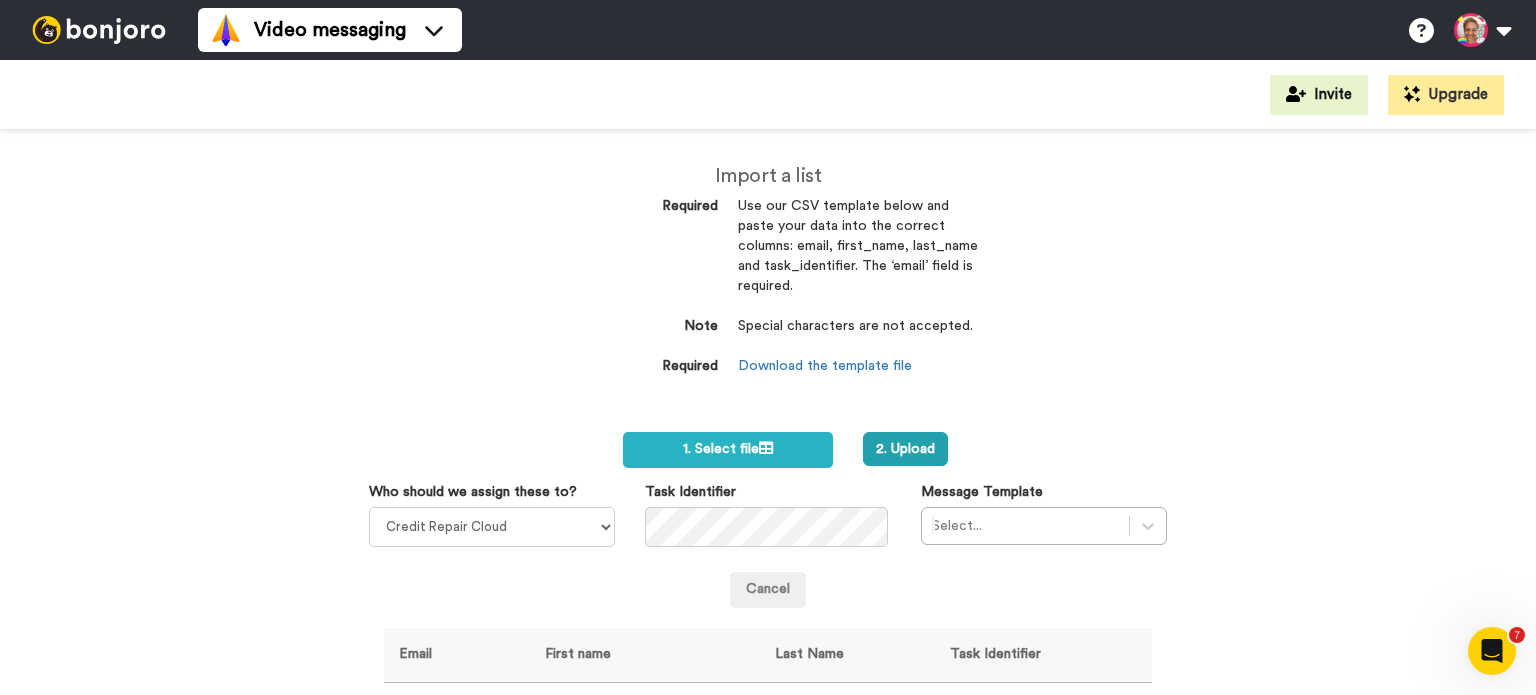 click on "Cancel" at bounding box center [768, 590] 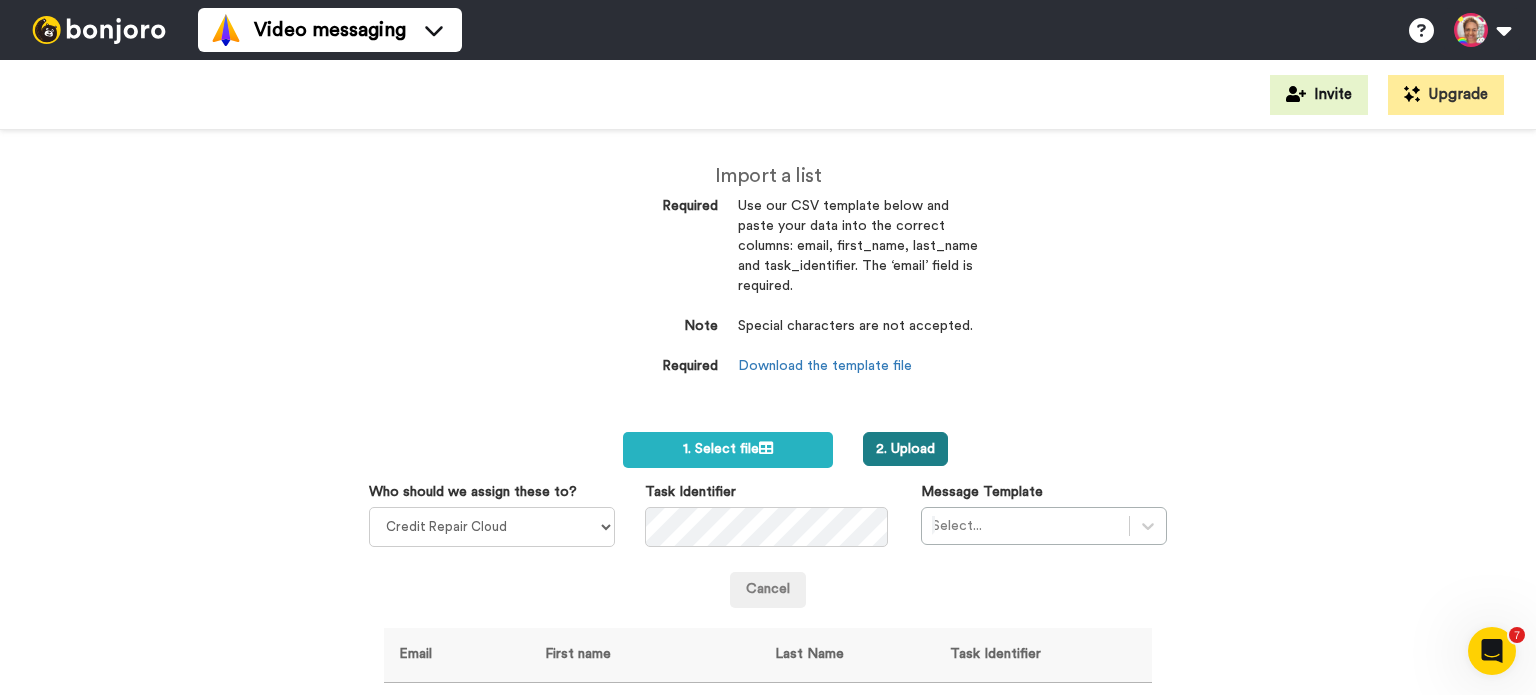 click on "2. Upload" at bounding box center [905, 449] 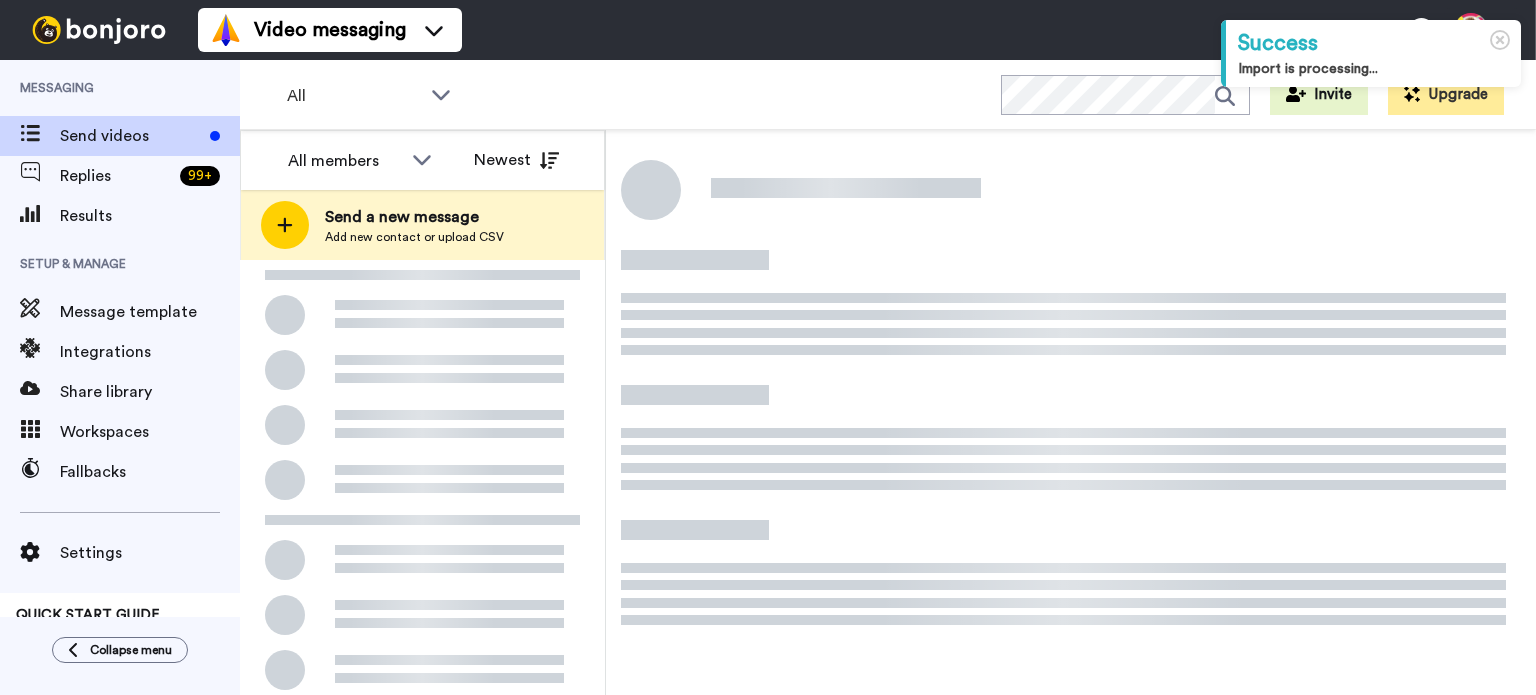 scroll, scrollTop: 0, scrollLeft: 0, axis: both 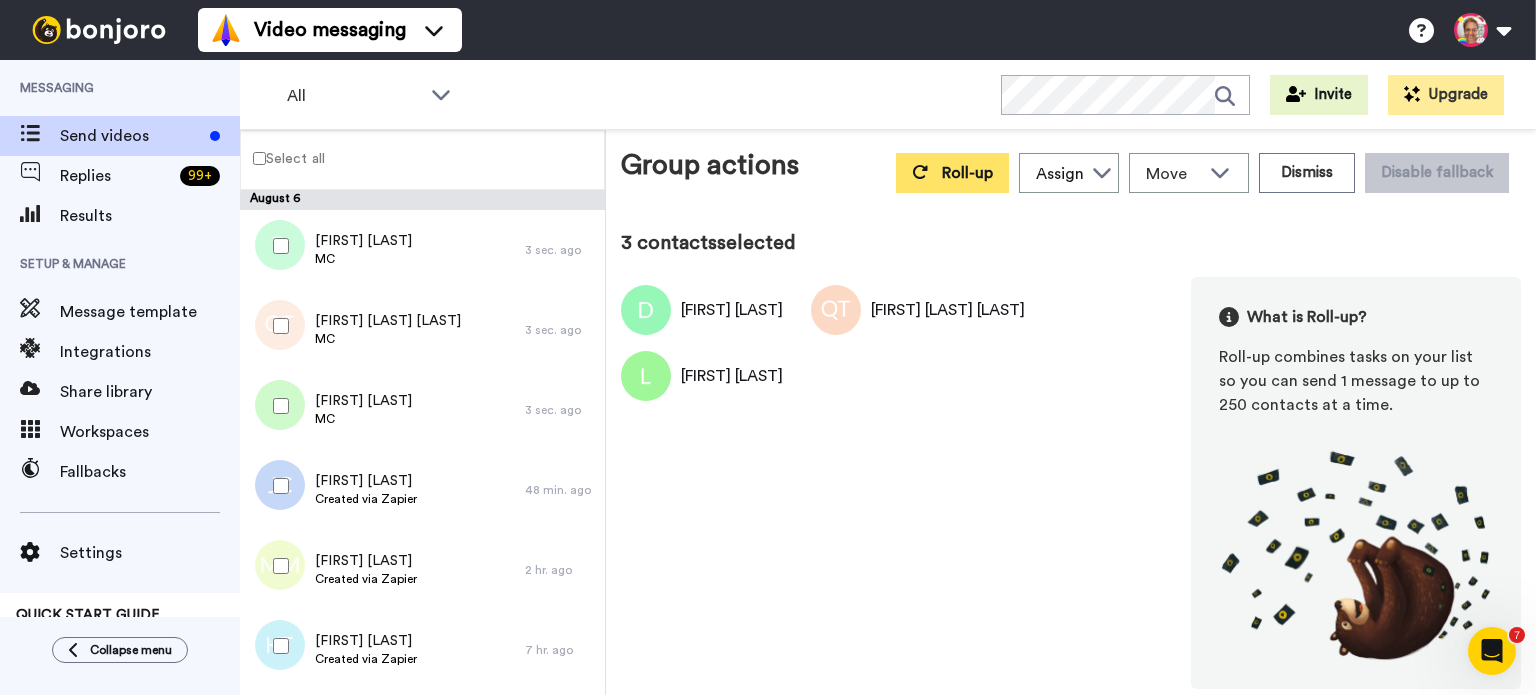 click on "Success
Import is processing...
Video messaging Switch to Video messaging Testimonials Settings Discover Help & Support Case studies Bonjoro Tools   Help docs   Settings My Profile Change Password Affiliates Help Docs Settings Logout
Messaging Send videos Replies 99 + Results Setup & Manage Message template Integrations Share library Workspaces Fallbacks Settings QUICK START GUIDE 80% Send yourself a test Collapse menu
All WORKSPACES View all All Default Tasks Onboarding Matthew's QS Opt-Ins Onboarding Rhonda's QS Opt-Ins Onboarding Rhonda's No Shows + Add a new workspace
Invite Upgrade" at bounding box center (768, 347) 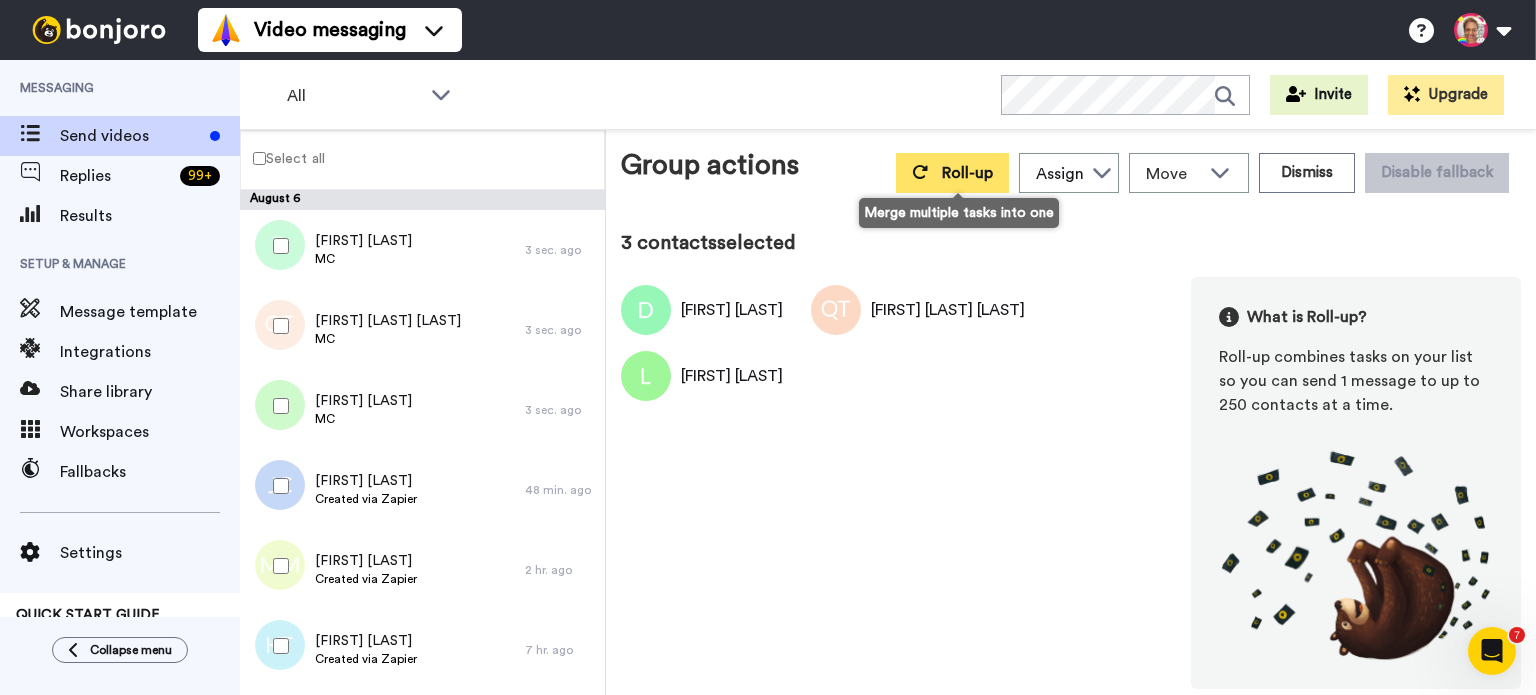 click on "Roll-up" at bounding box center (952, 173) 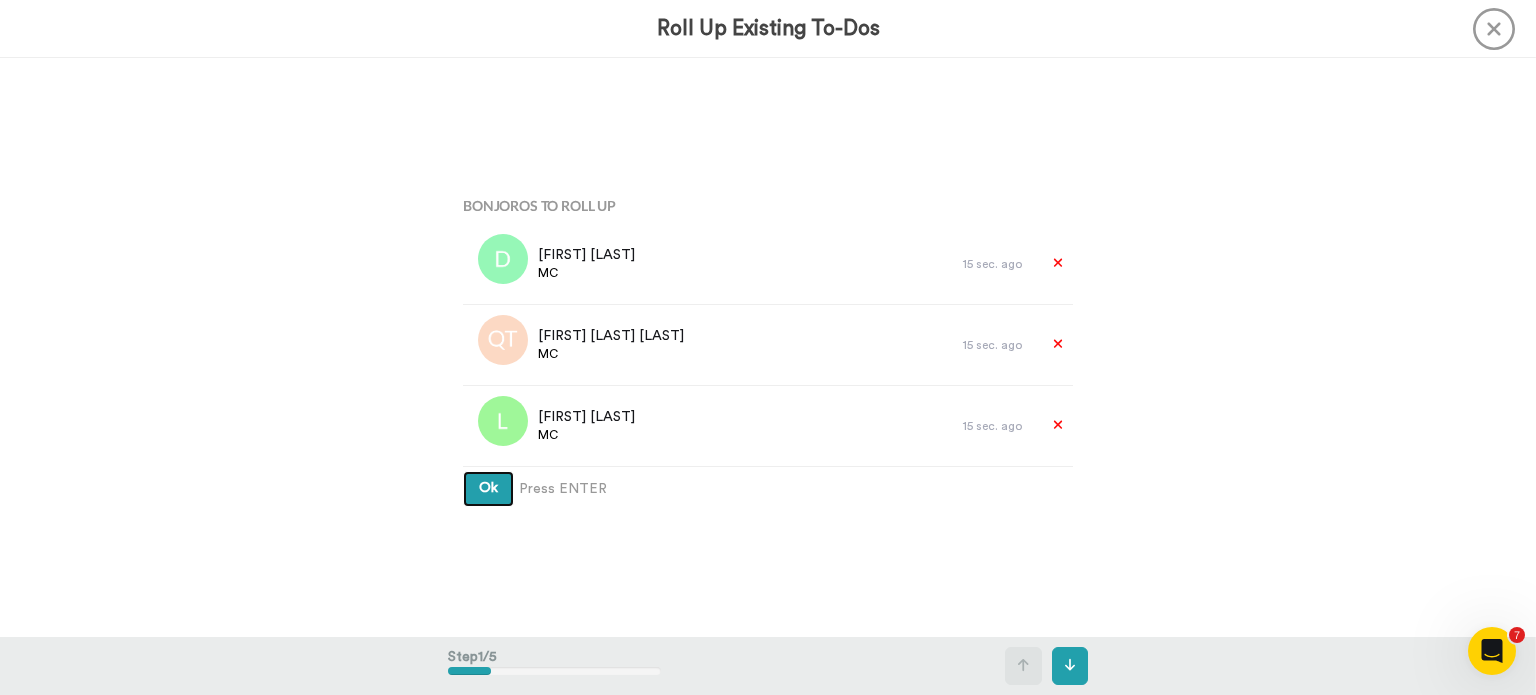 click on "Ok" at bounding box center (488, 489) 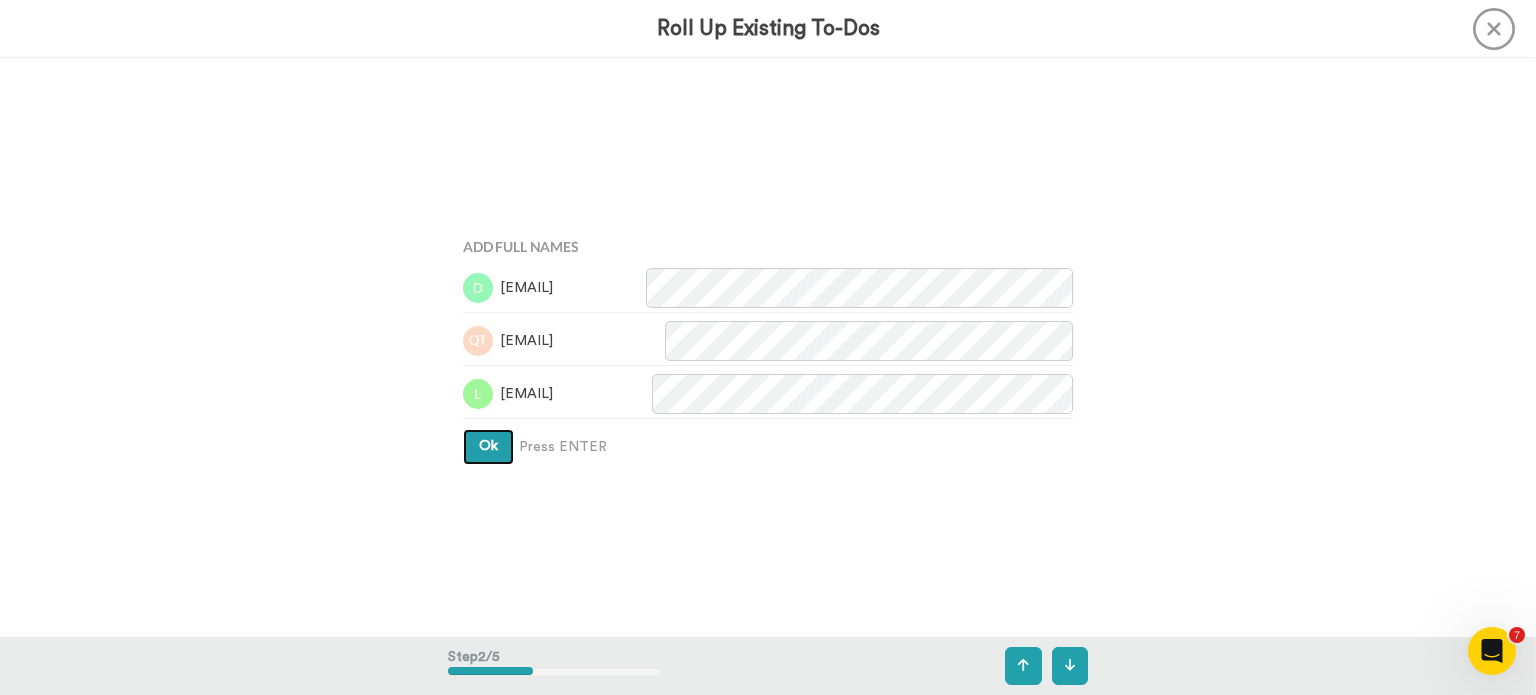 click on "Ok" at bounding box center (488, 447) 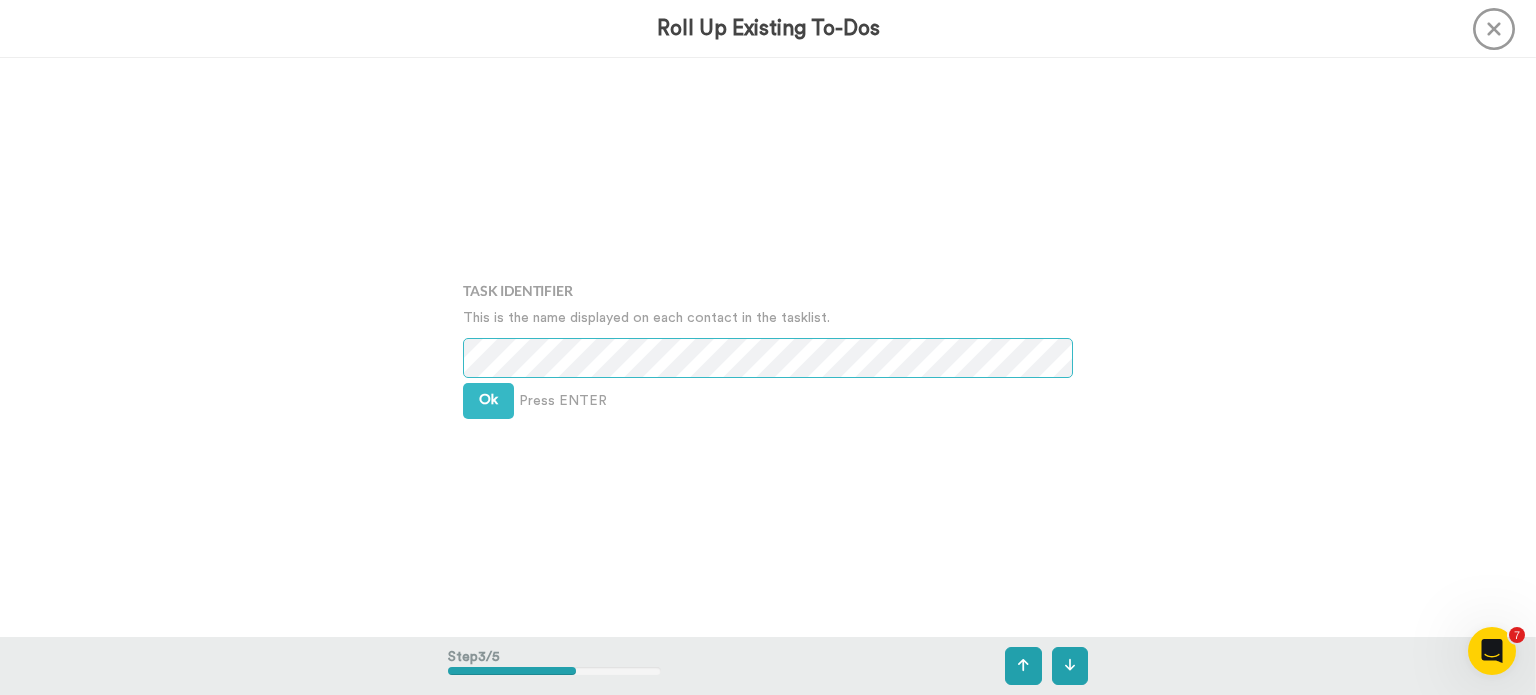 scroll, scrollTop: 1158, scrollLeft: 0, axis: vertical 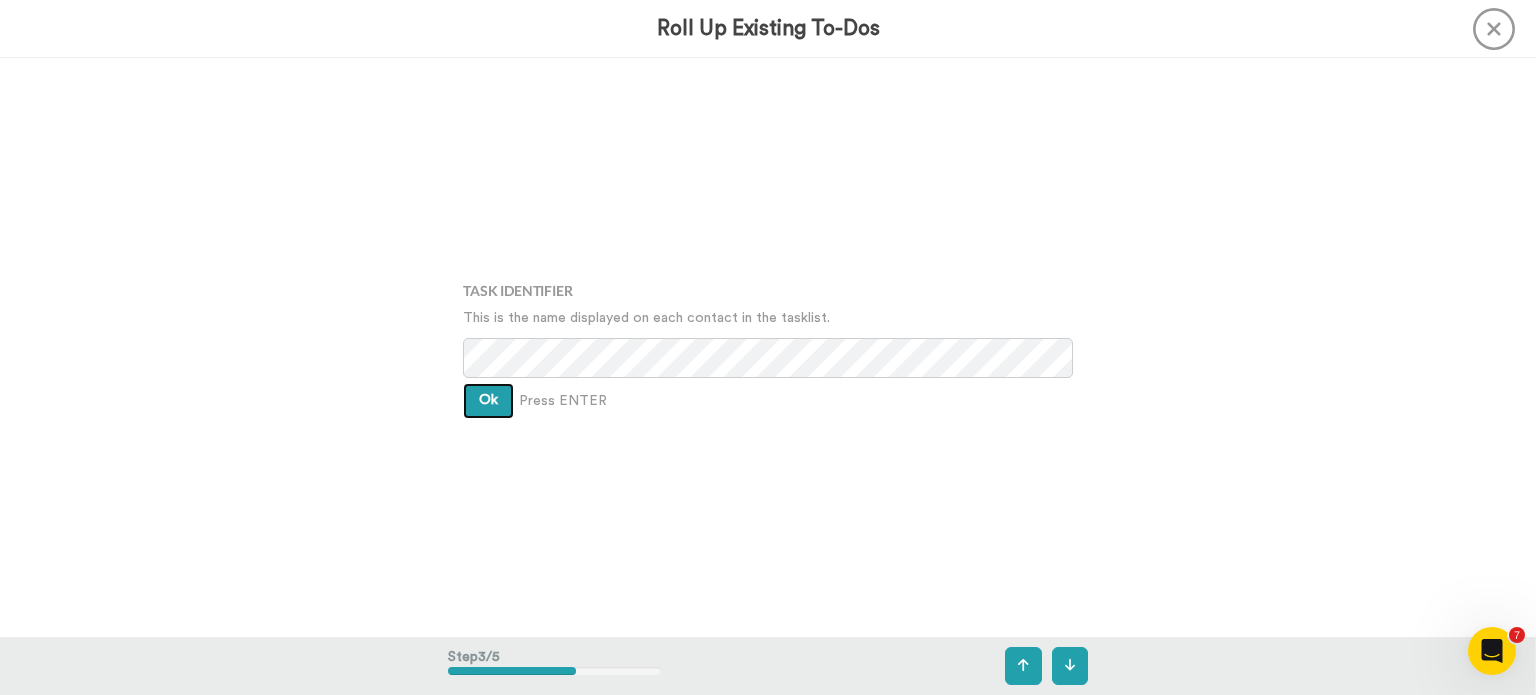 click on "Ok" at bounding box center (488, 401) 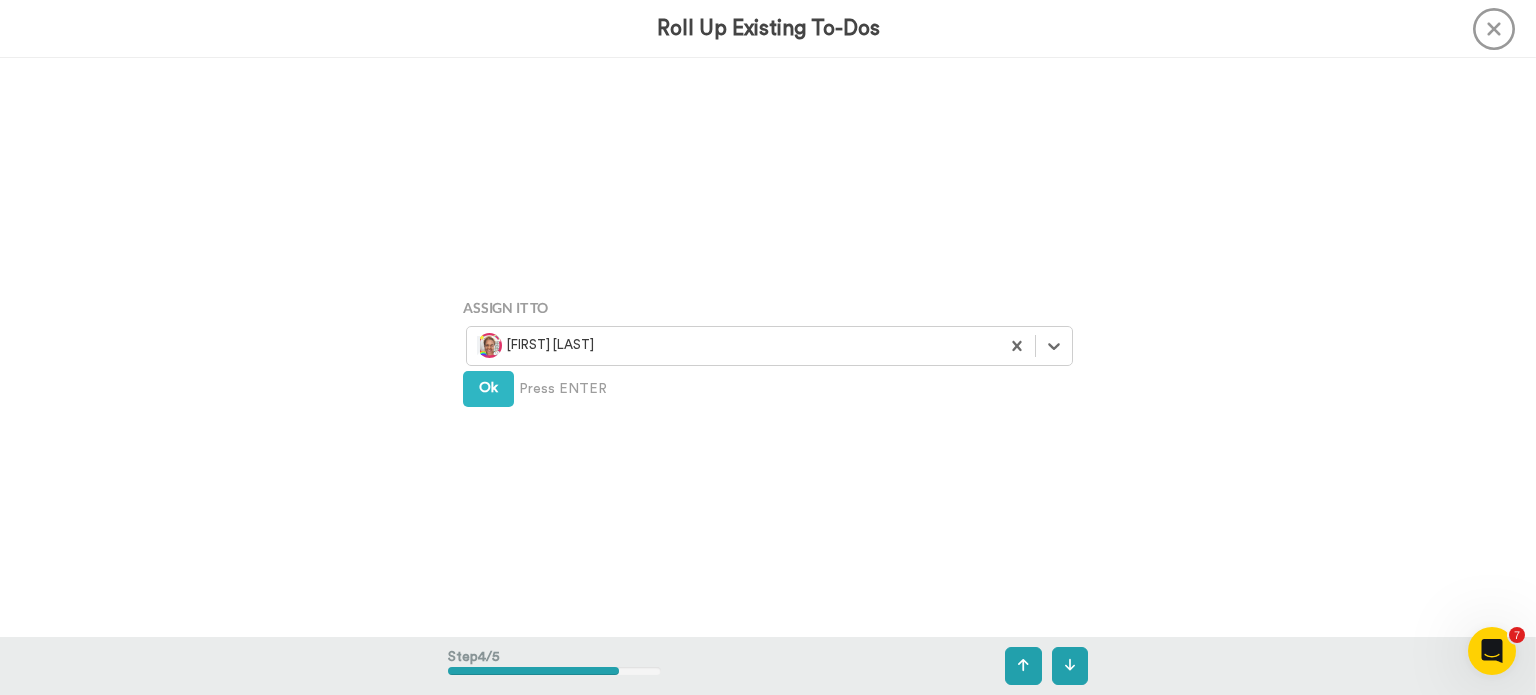 scroll, scrollTop: 1736, scrollLeft: 0, axis: vertical 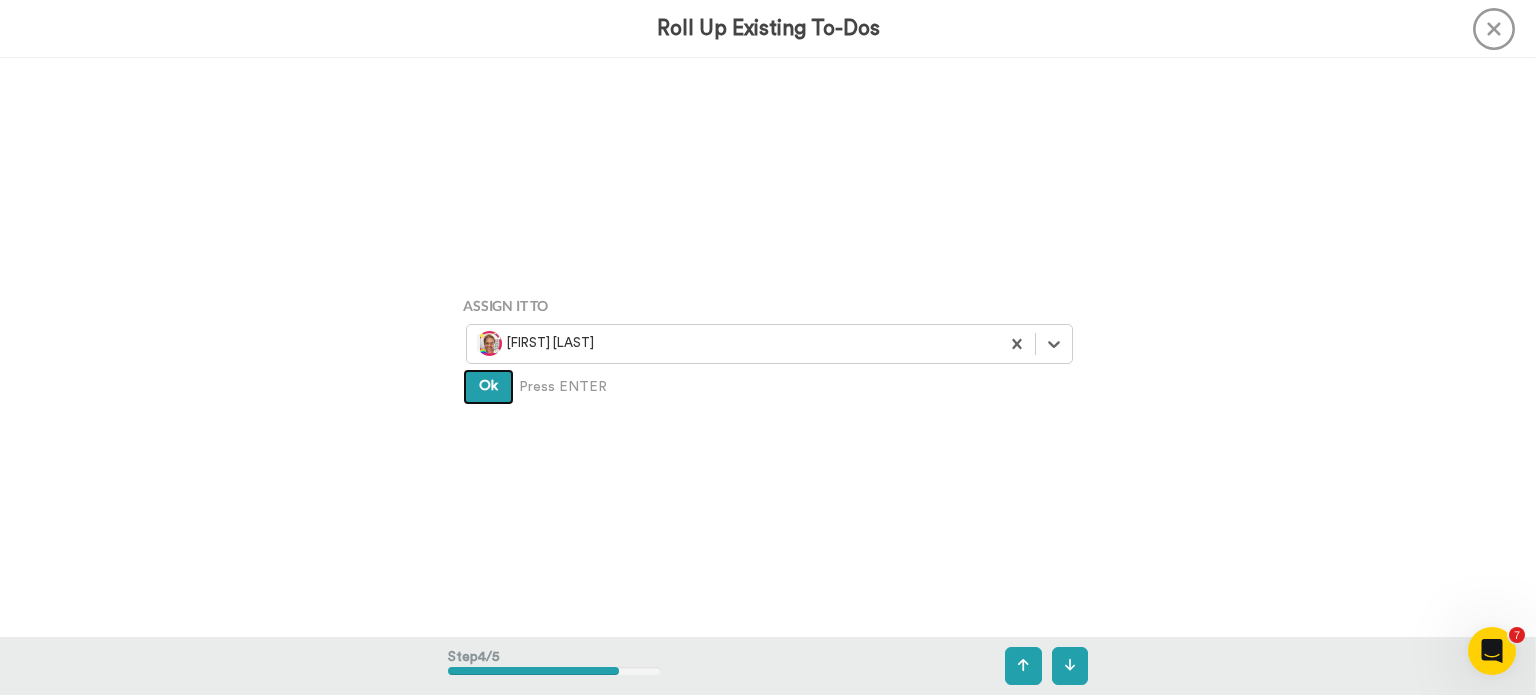 click on "Ok" at bounding box center (488, 387) 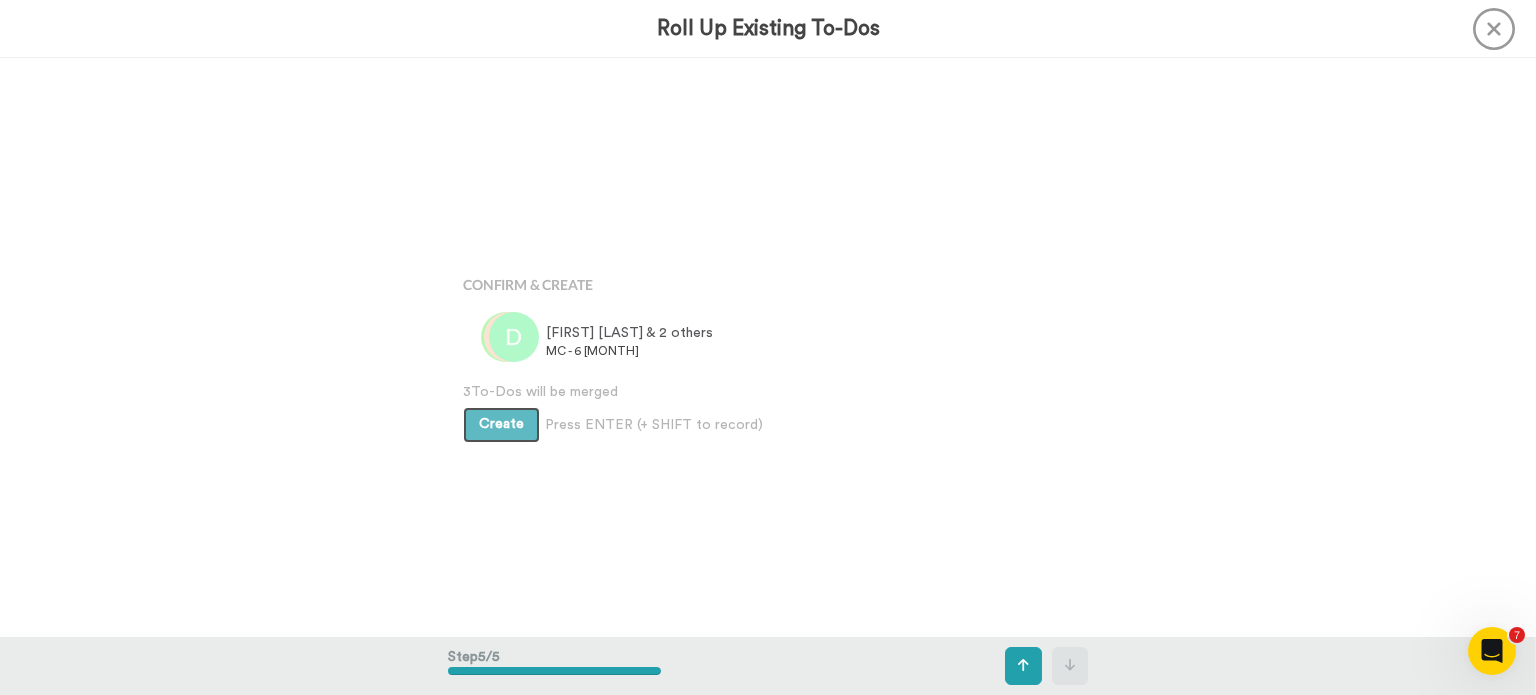 scroll, scrollTop: 2314, scrollLeft: 0, axis: vertical 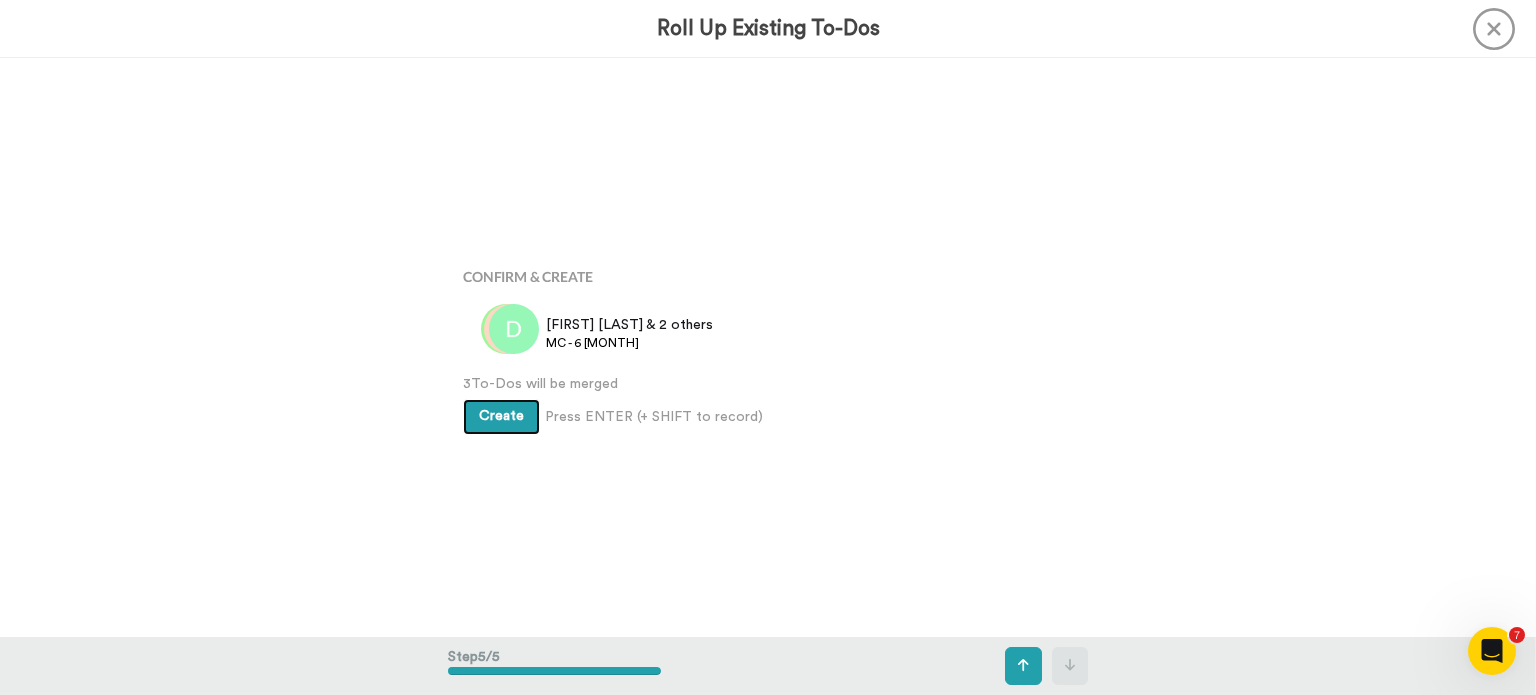 click on "Create" at bounding box center (501, 416) 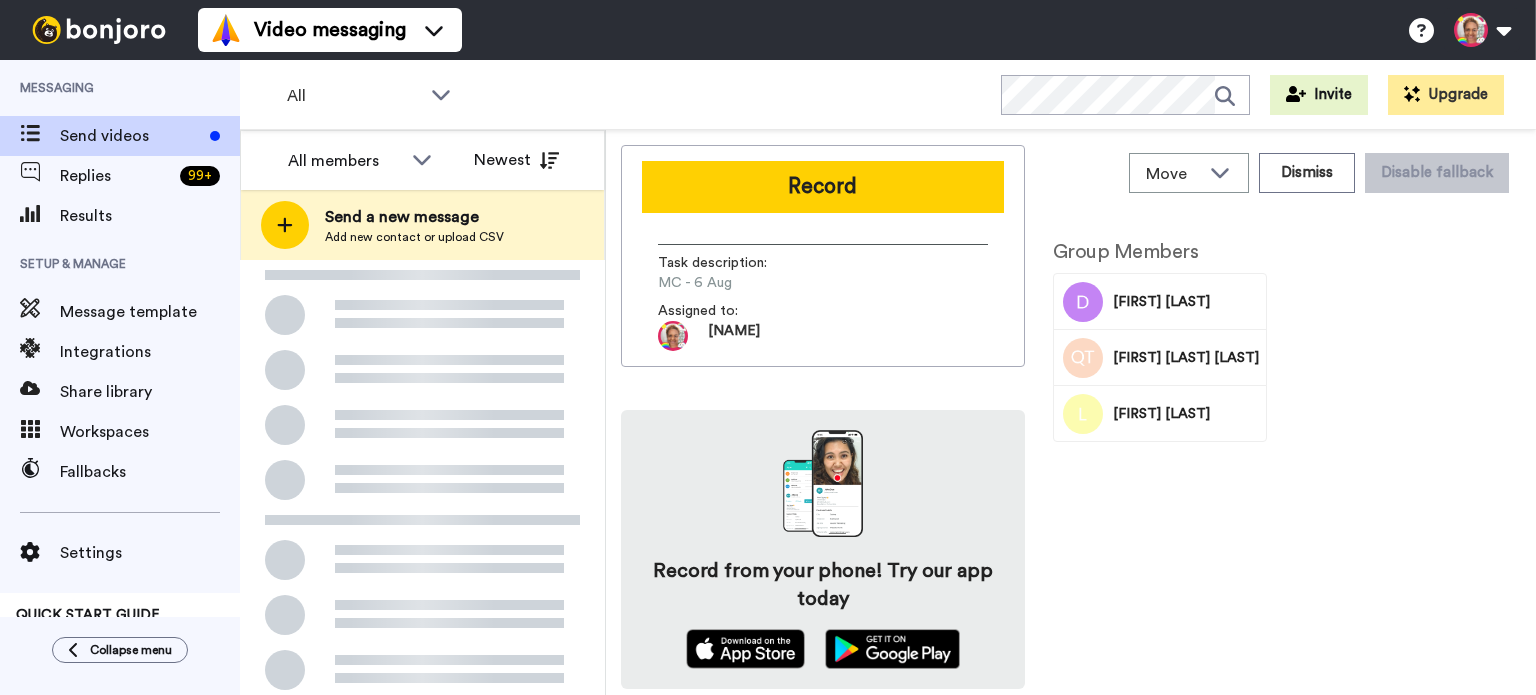 scroll, scrollTop: 0, scrollLeft: 0, axis: both 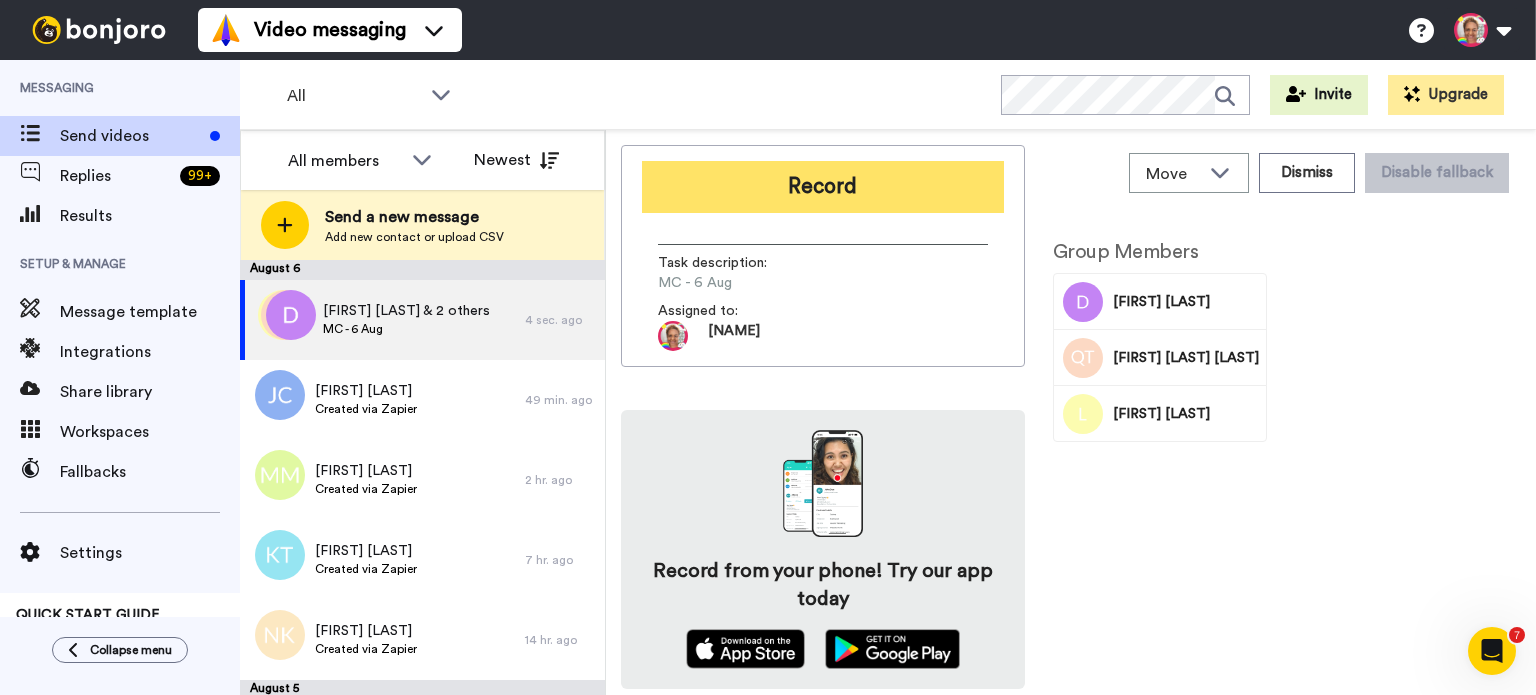 click on "Record" at bounding box center (823, 187) 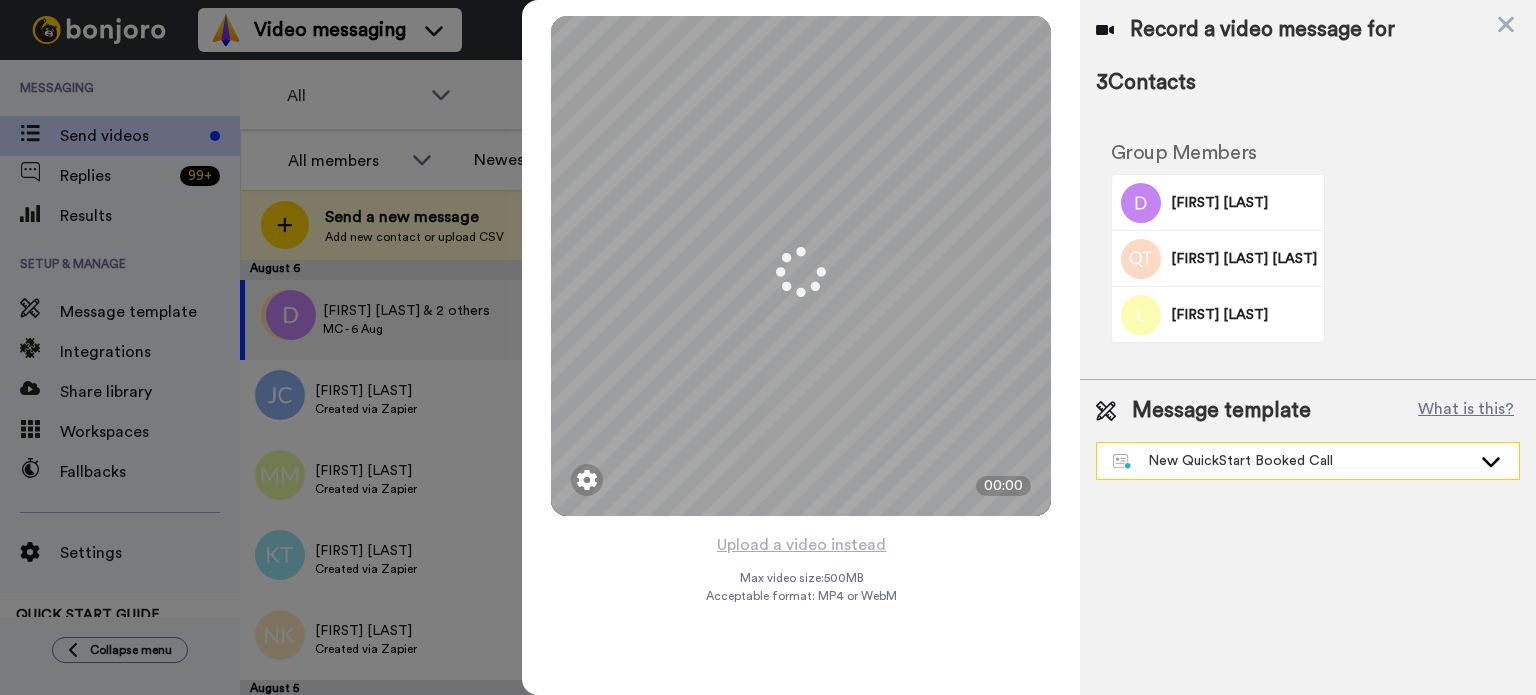 click on "New QuickStart Booked Call" at bounding box center (1308, 461) 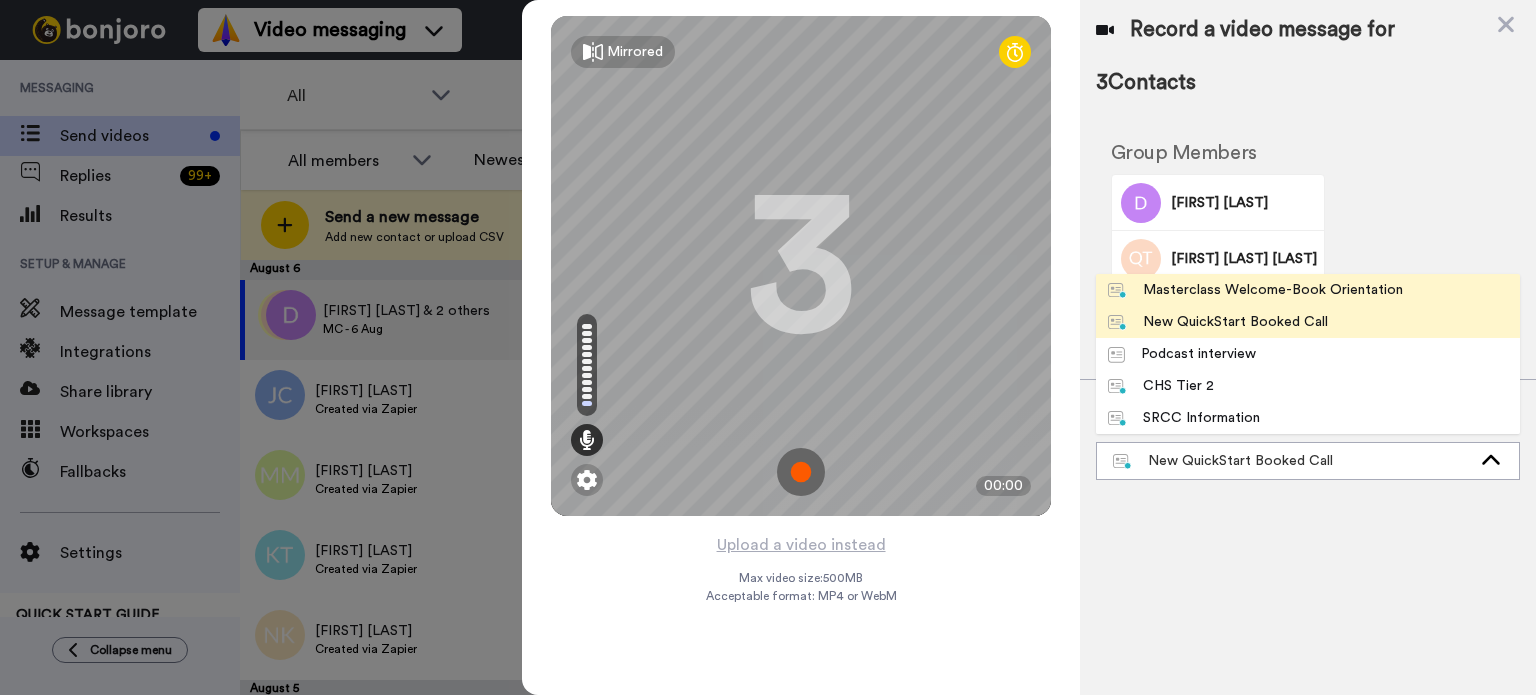 click on "Masterclass Welcome-Book Orientation" at bounding box center (1255, 290) 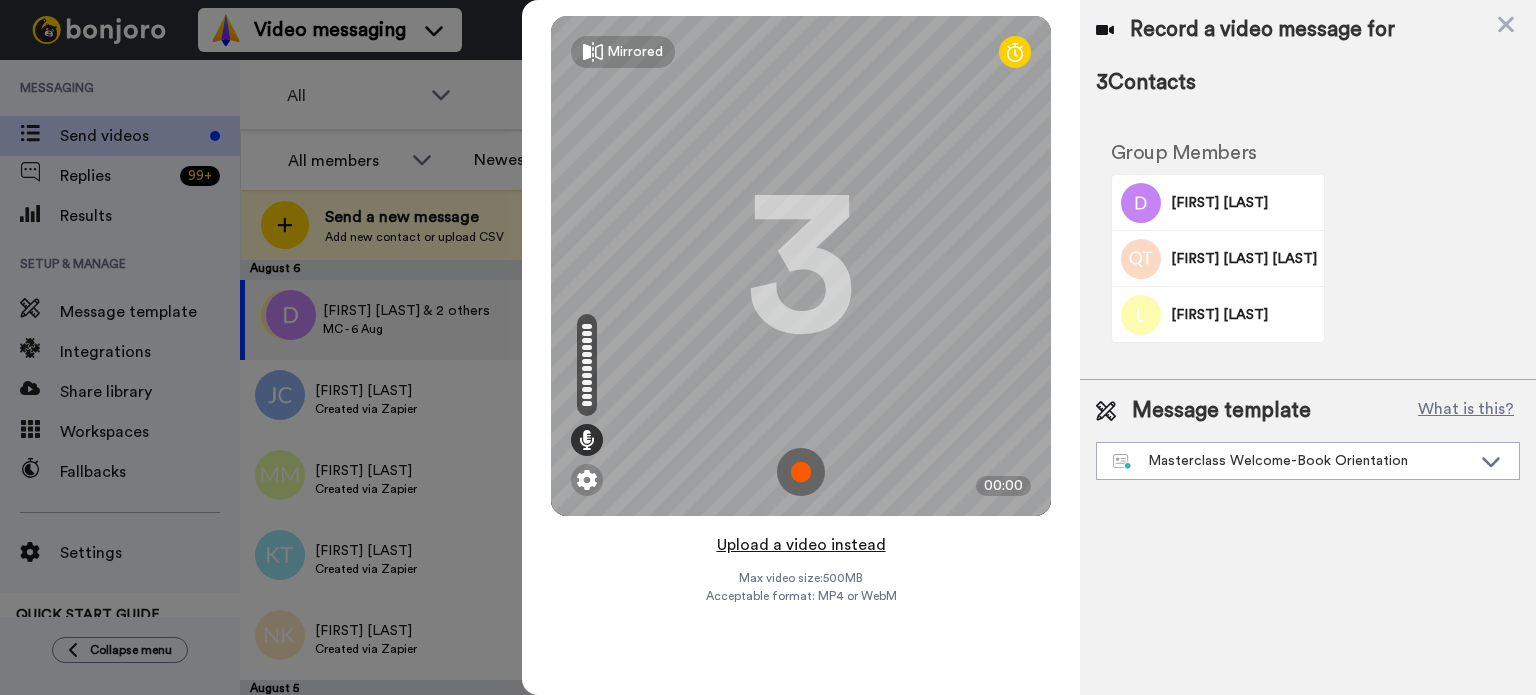 click on "Upload a video instead" at bounding box center (801, 545) 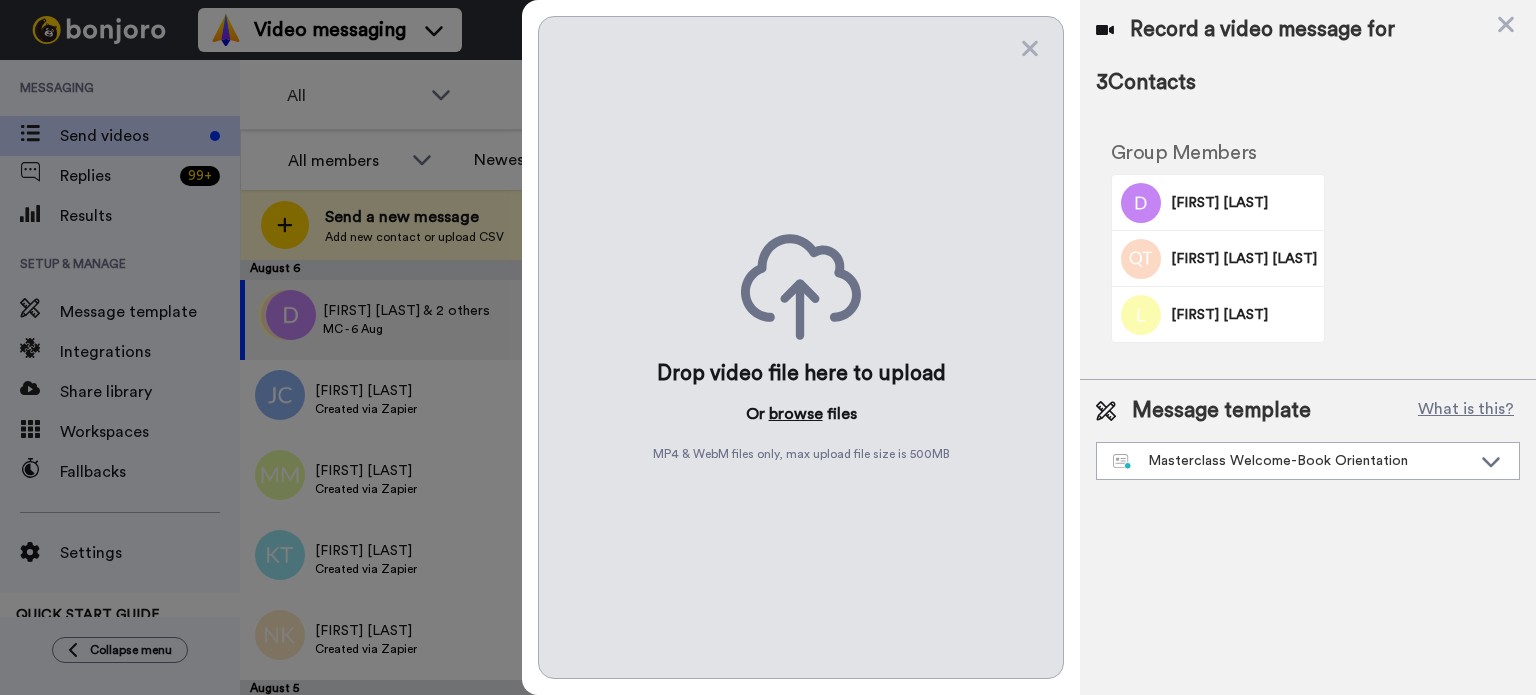 click on "browse" at bounding box center (796, 414) 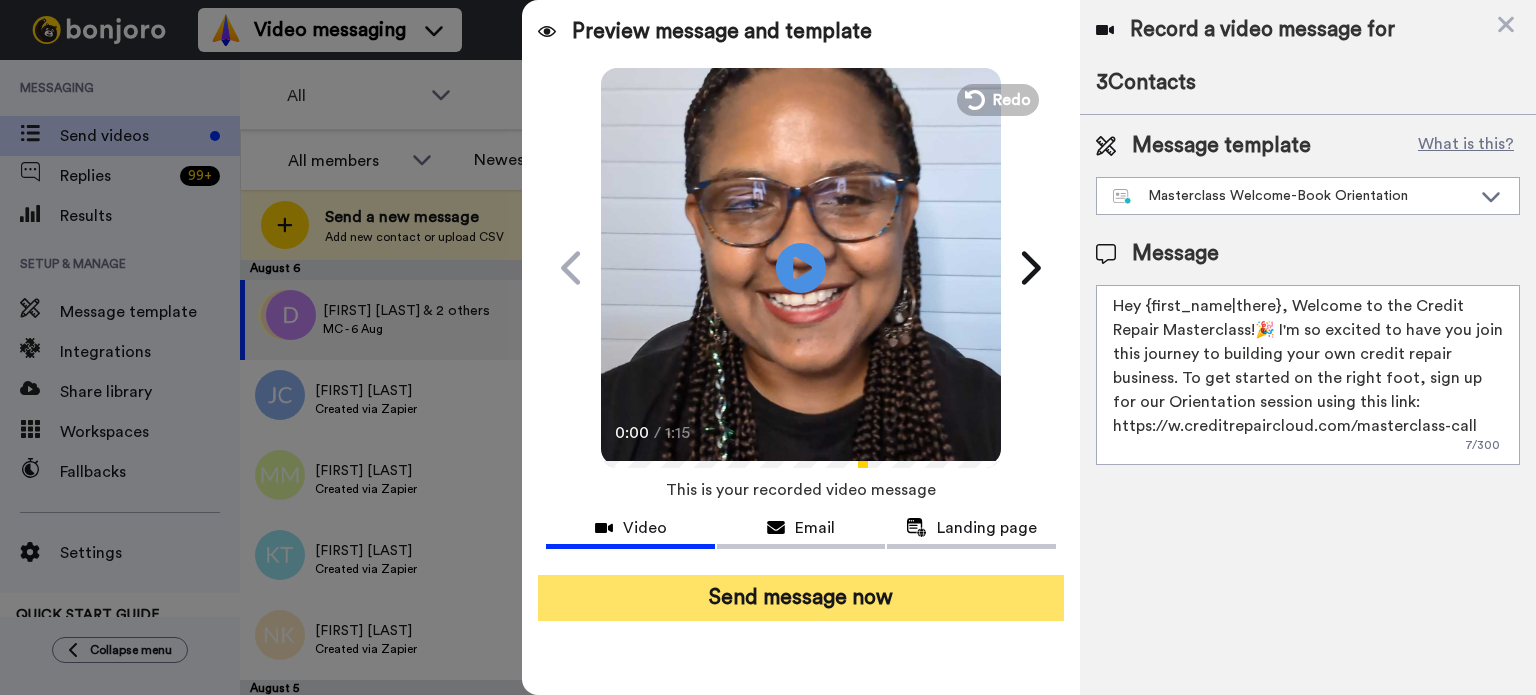 click on "Send message now" at bounding box center (801, 598) 